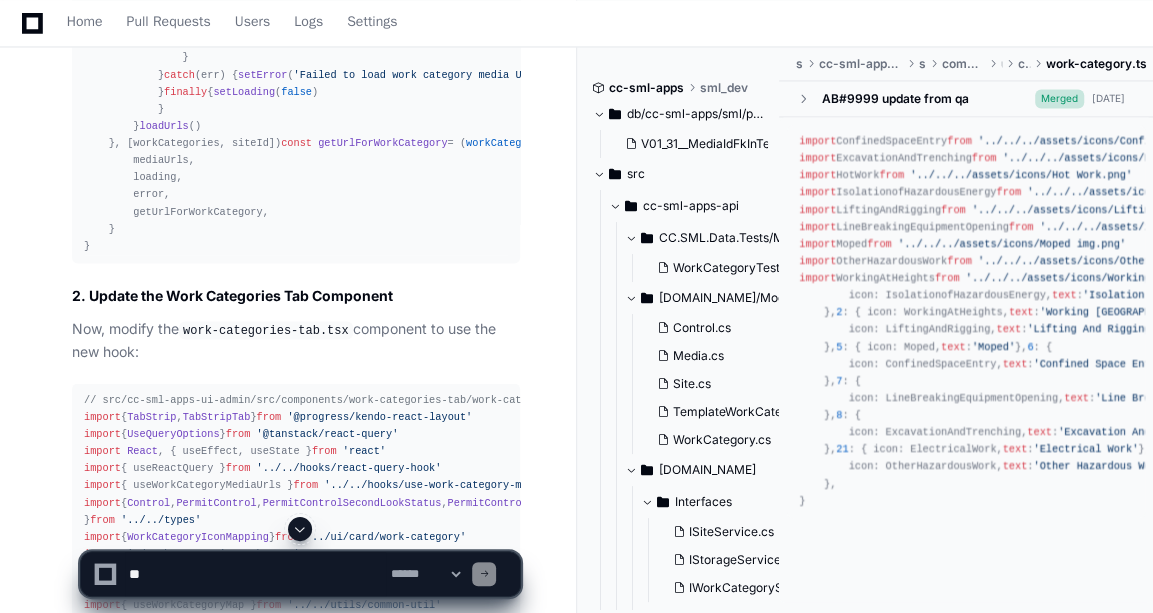 scroll, scrollTop: 1854, scrollLeft: 0, axis: vertical 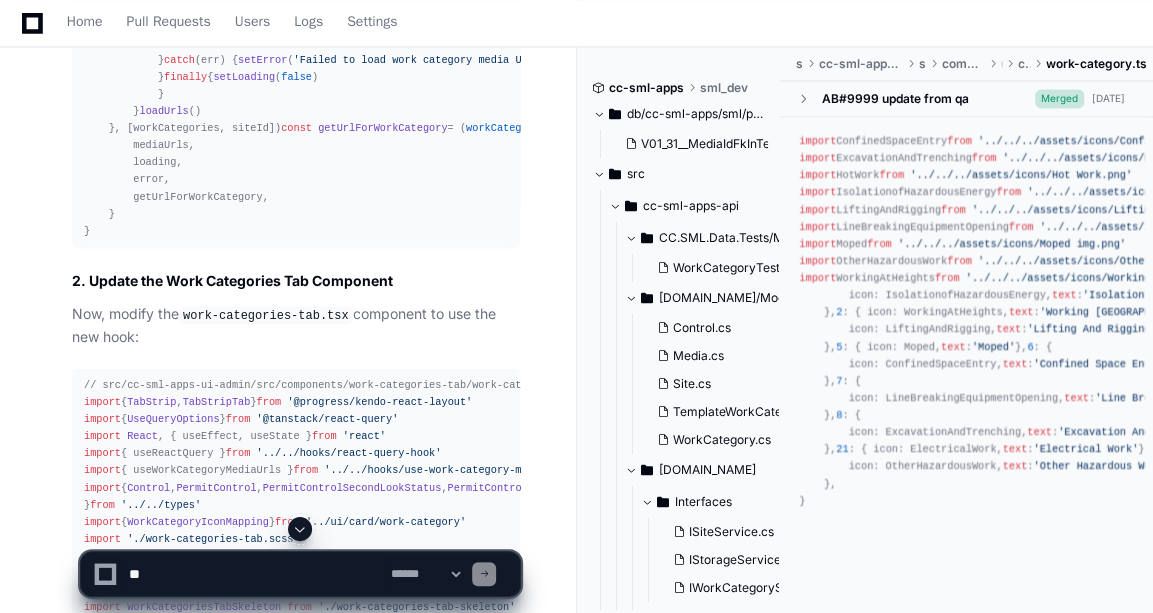 click 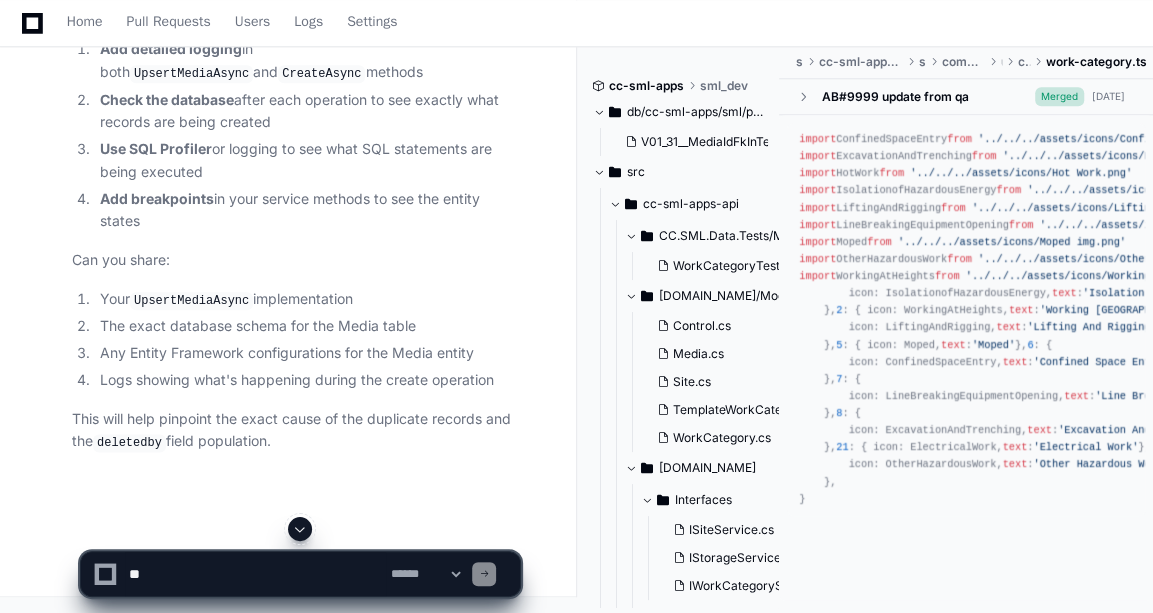 scroll, scrollTop: 47821, scrollLeft: 0, axis: vertical 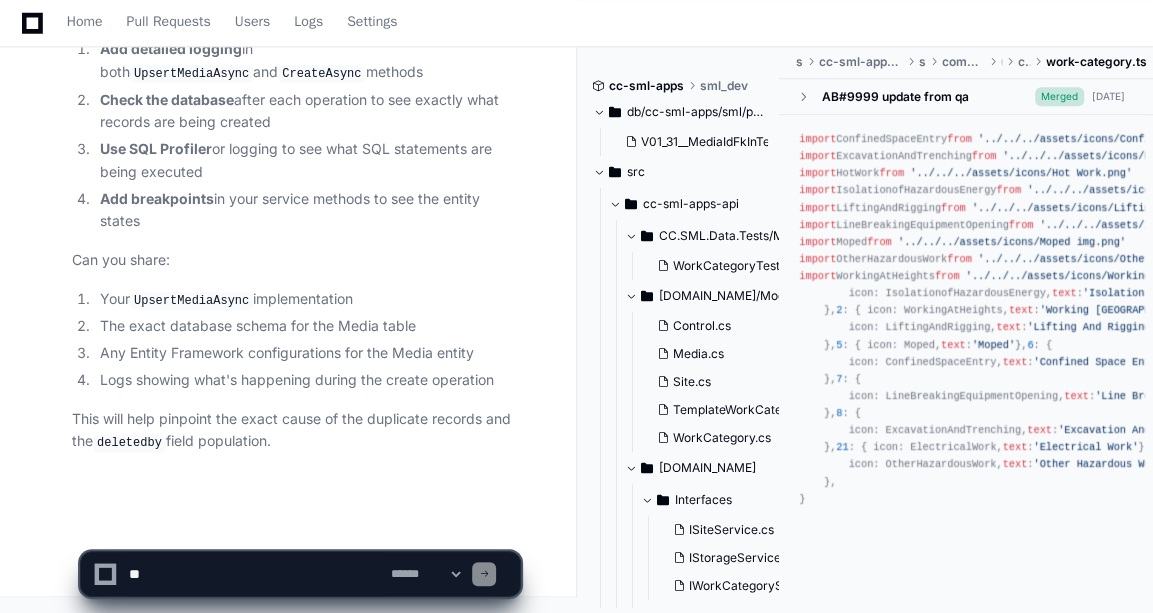 click on "This sounds like there are multiple issues happening. Let's debug this systematically:
1. Check the Database Schema
First, let's verify the Media table structure. Can you run this query to see the table definition:
-- For SQL Server
SELECT
c.COLUMN_NAME,
c.DATA_TYPE,
c.IS_NULLABLE,
c.COLUMN_DEFAULT,
c.CHARACTER_MAXIMUM_LENGTH
FROM  INFORMATION_SCHEMA.COLUMNS c
WHERE  c.TABLE_NAME  =   'media'
ORDER   BY  c.ORDINAL_POSITION;
-- Also check for triggers
SELECT
name,
type_desc,
is_disabled
FROM  sys.triggers
WHERE  parent_id  =  OBJECT_ID( 'media' );
2. Check the Media Entity Configuration
Look at your  Media  entity model and see if there are any default values or configurations causing issues:
// In your DbContext or entity configuration
protected   override   void   OnModelCreating ( ModelBuilder modelBuilder )
{
modelBuilder.Entity<Media>(entity =>
{
// Check if there are any default value configurations here "" );  // This too!" 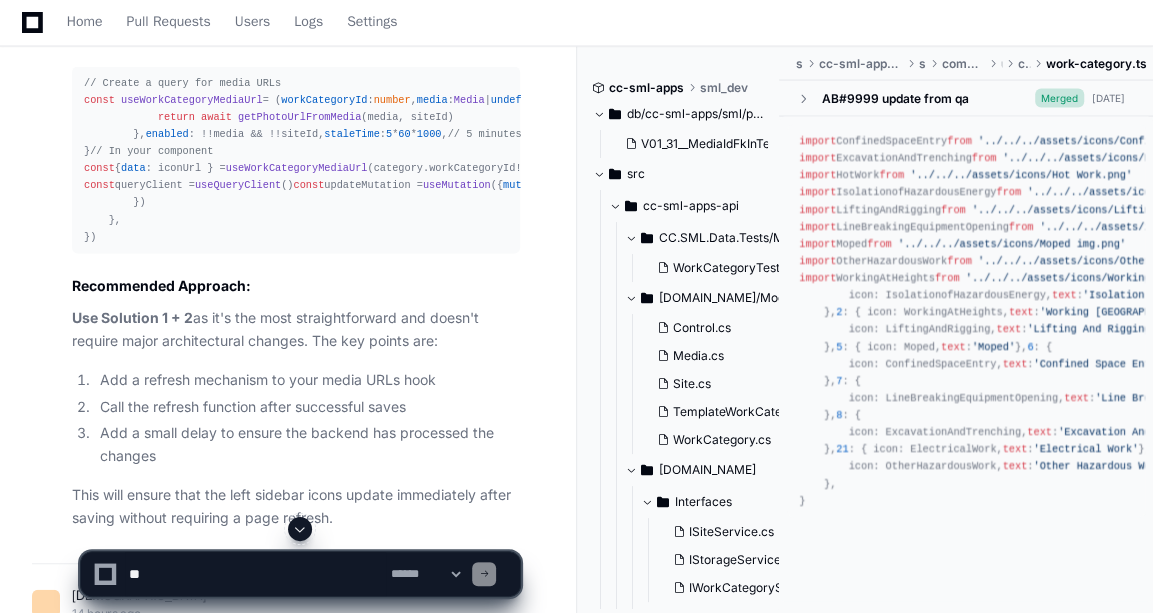 scroll, scrollTop: 31790, scrollLeft: 0, axis: vertical 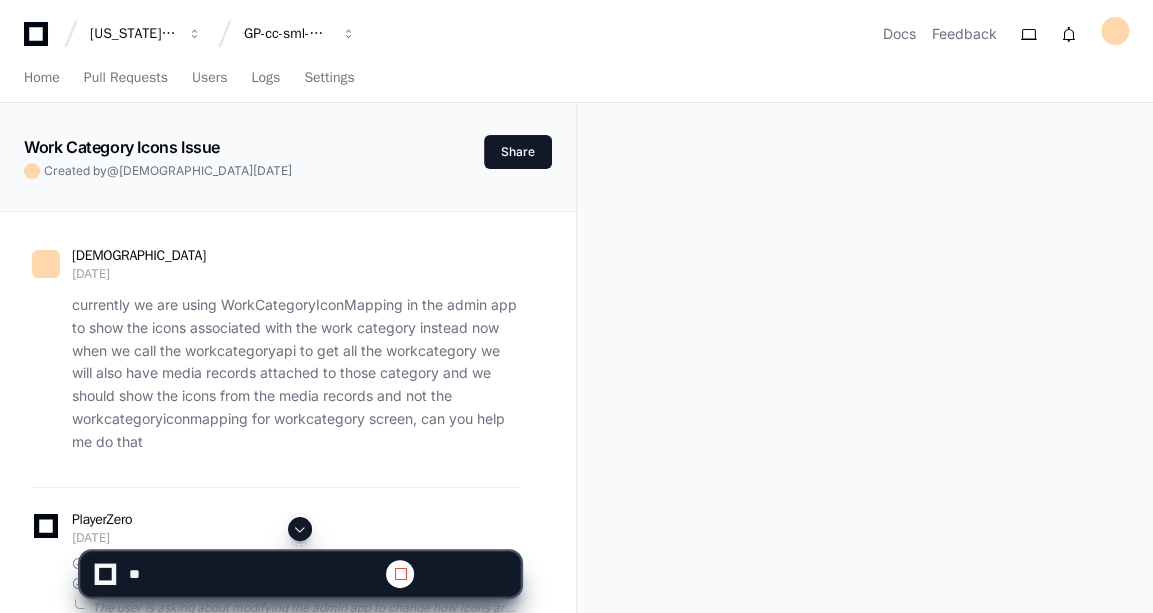 click 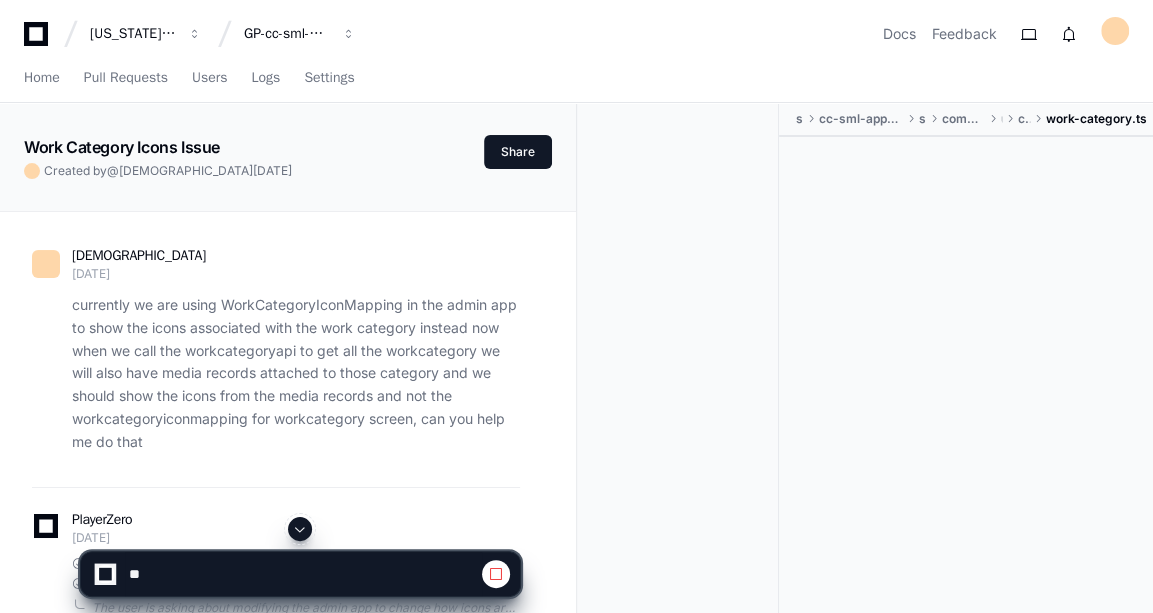 click 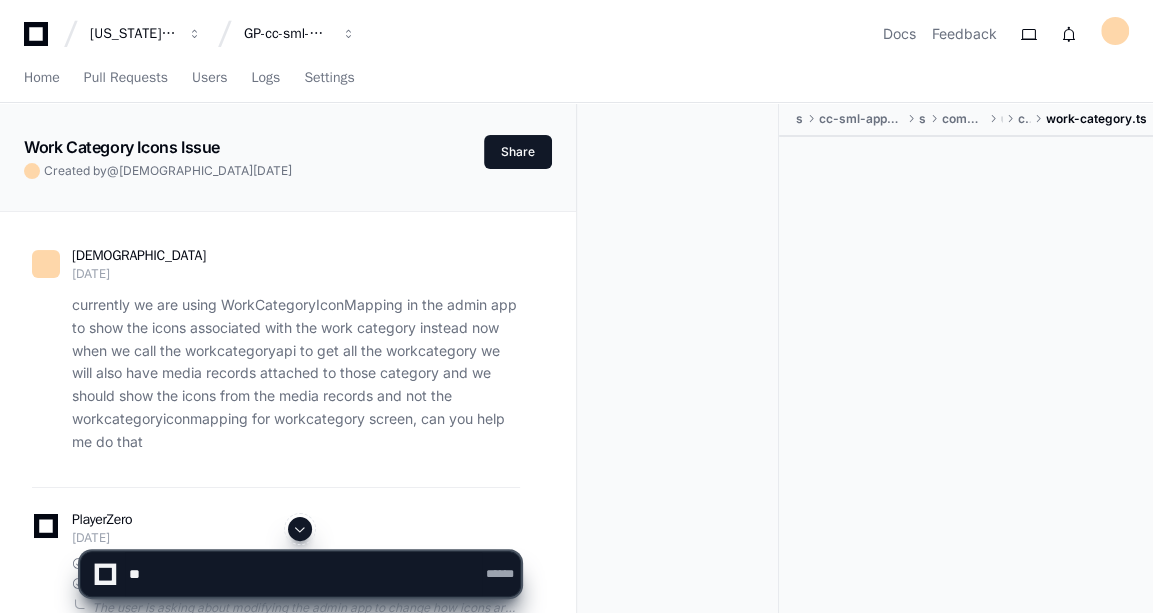 click 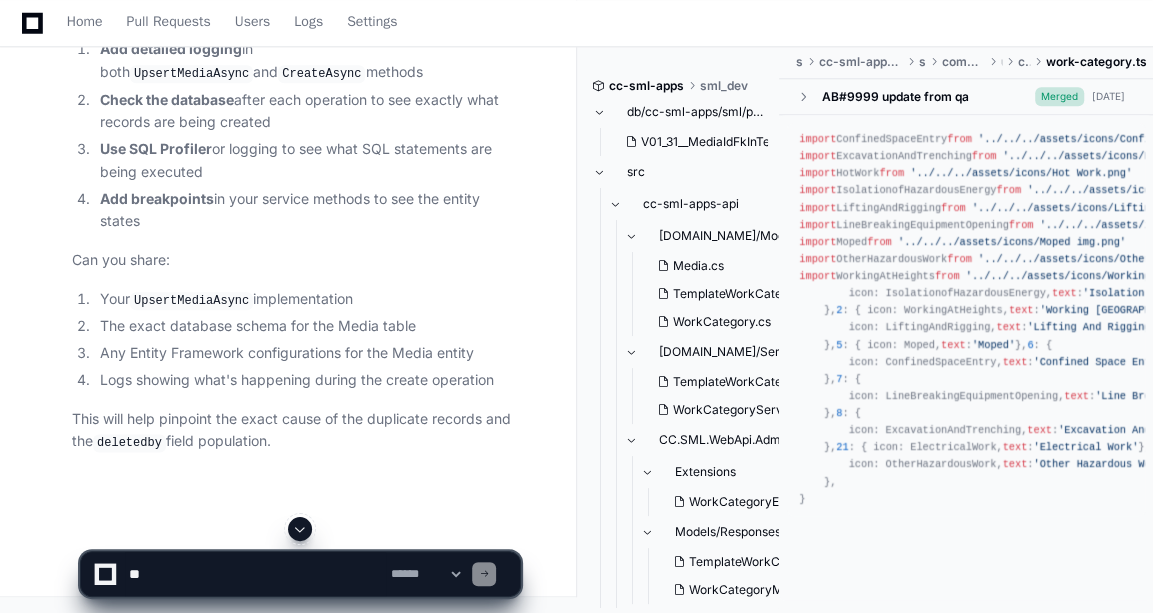 click 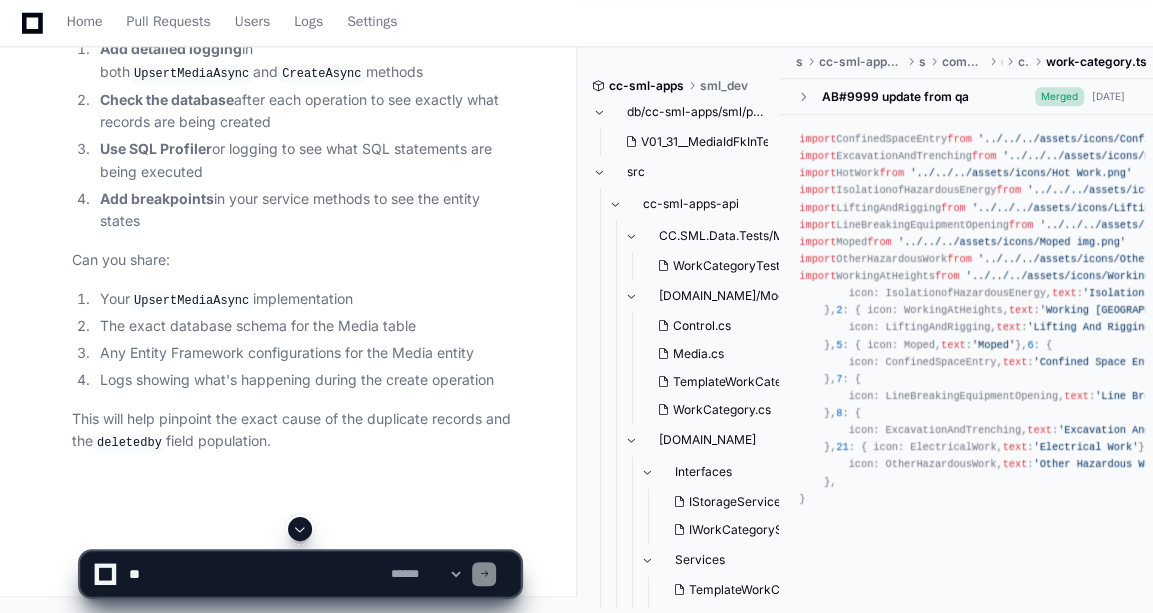 scroll, scrollTop: 47821, scrollLeft: 0, axis: vertical 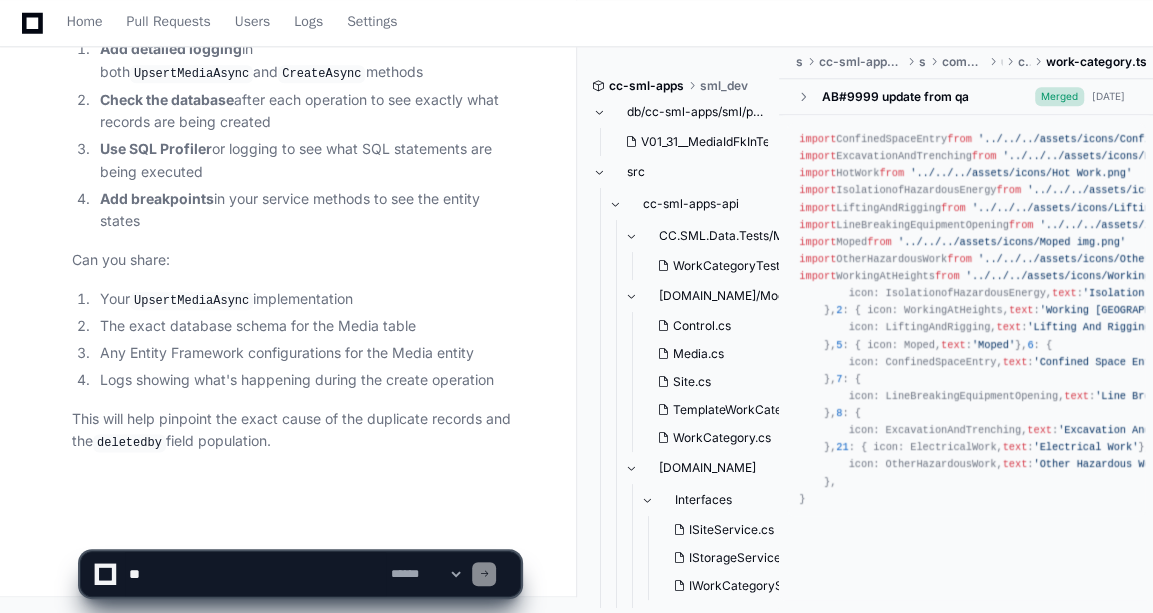 click 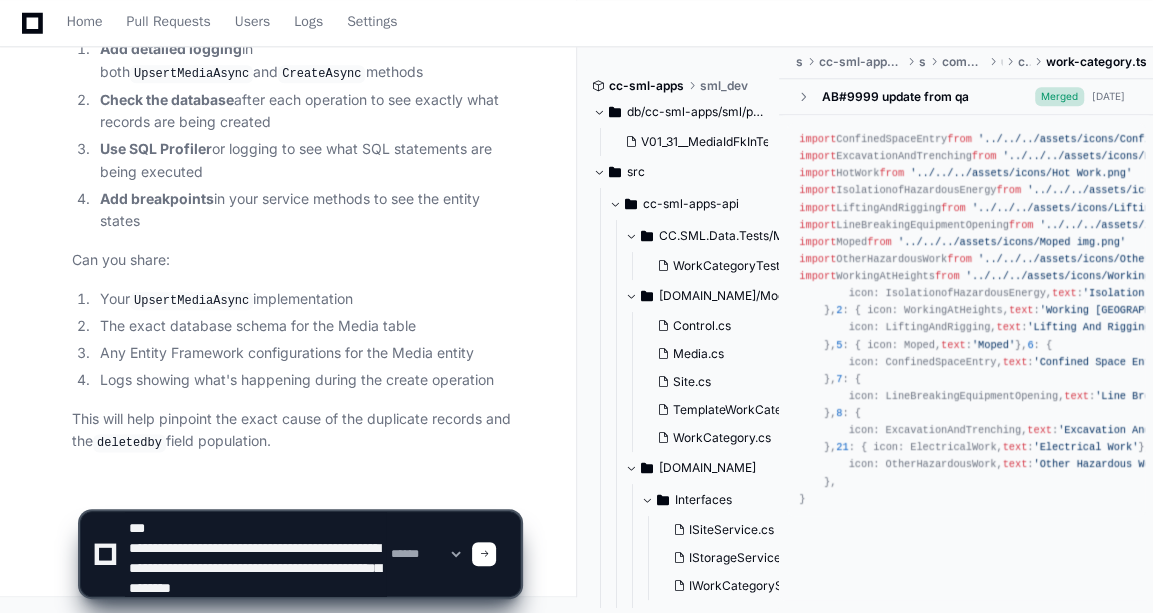 scroll, scrollTop: 26, scrollLeft: 0, axis: vertical 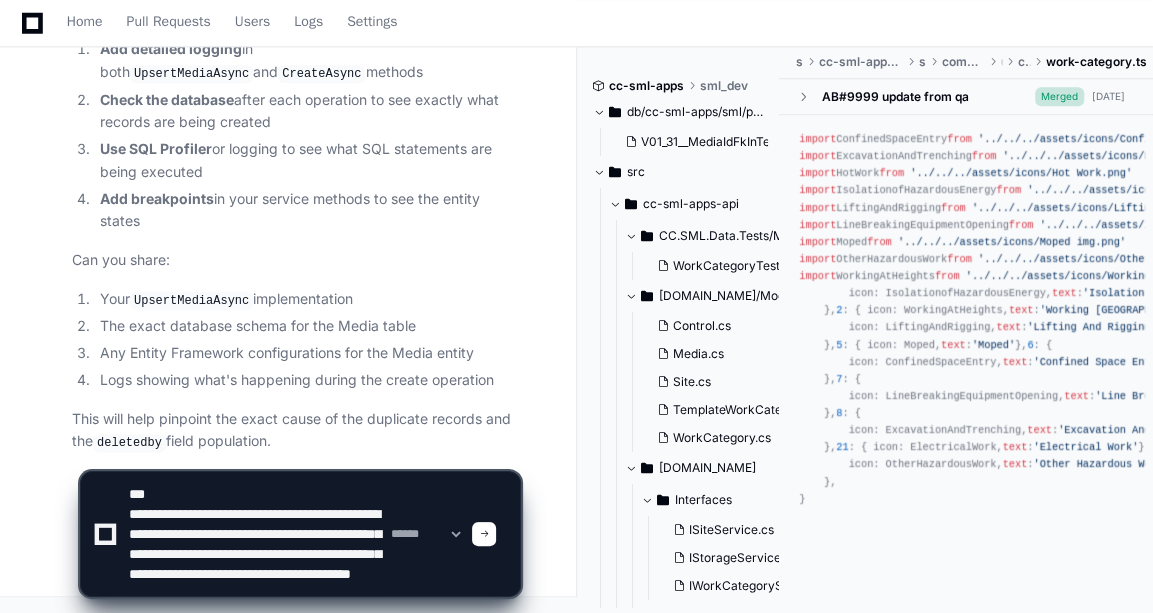 click 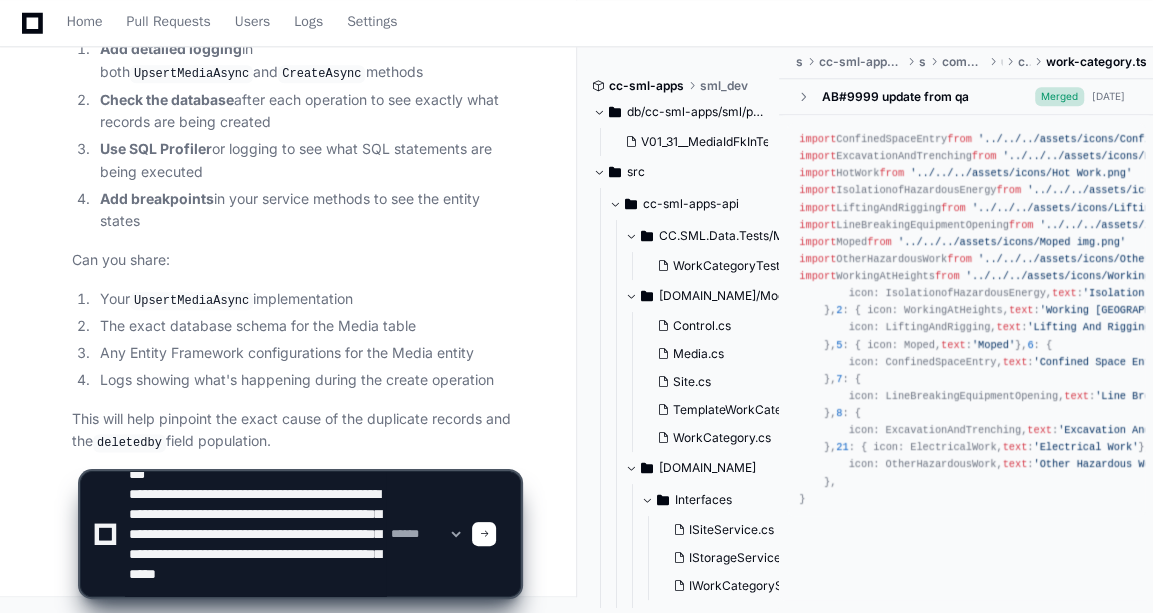 scroll, scrollTop: 39, scrollLeft: 0, axis: vertical 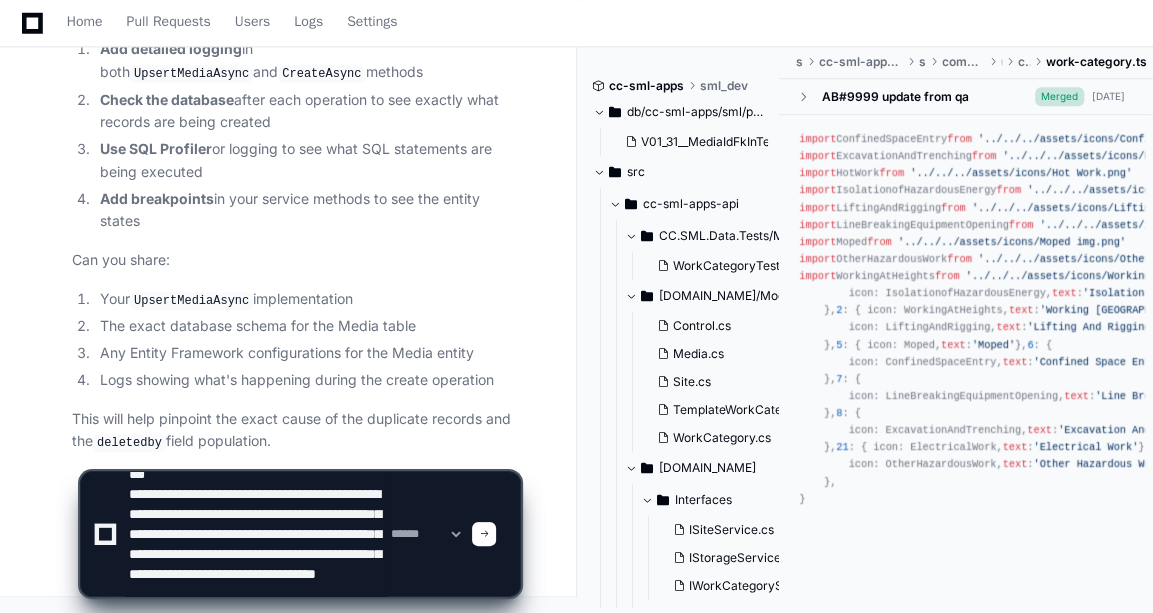 type on "**********" 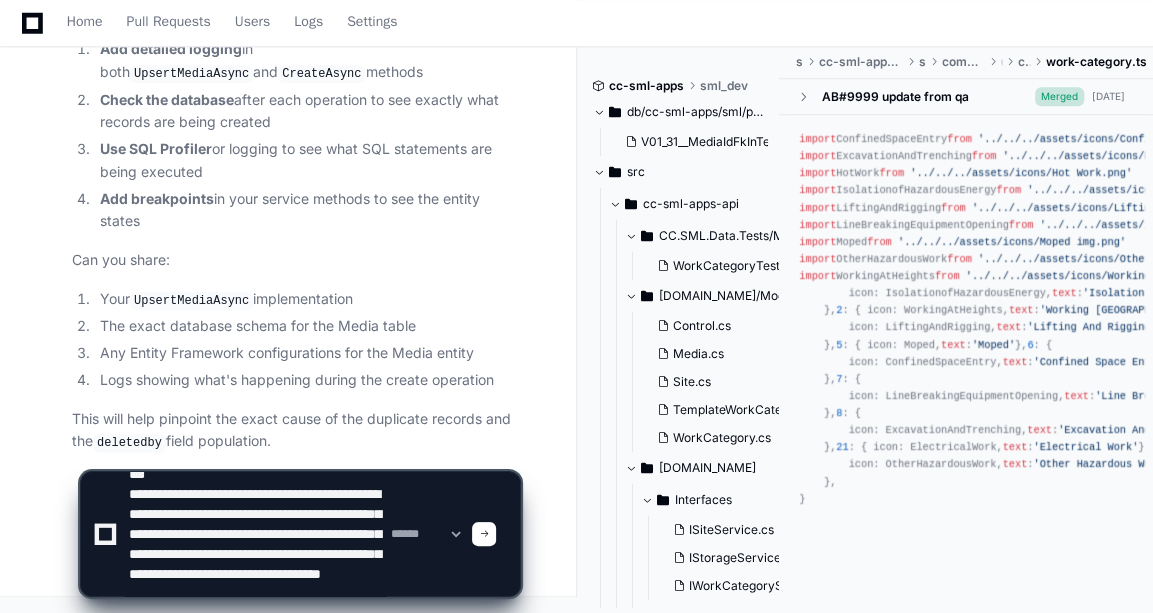 type 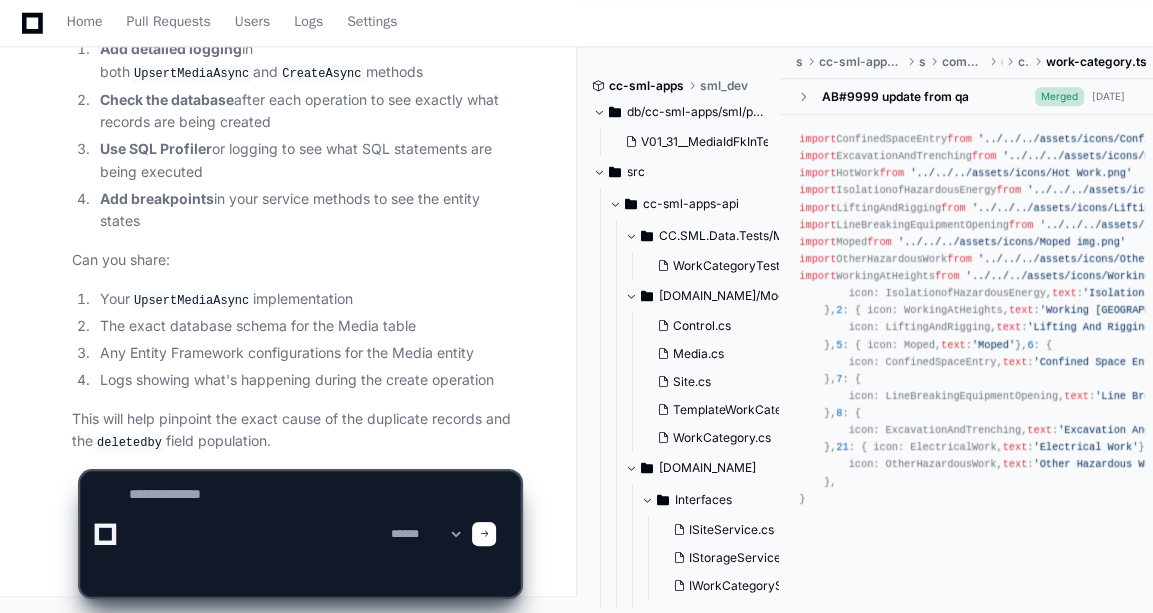 scroll, scrollTop: 0, scrollLeft: 0, axis: both 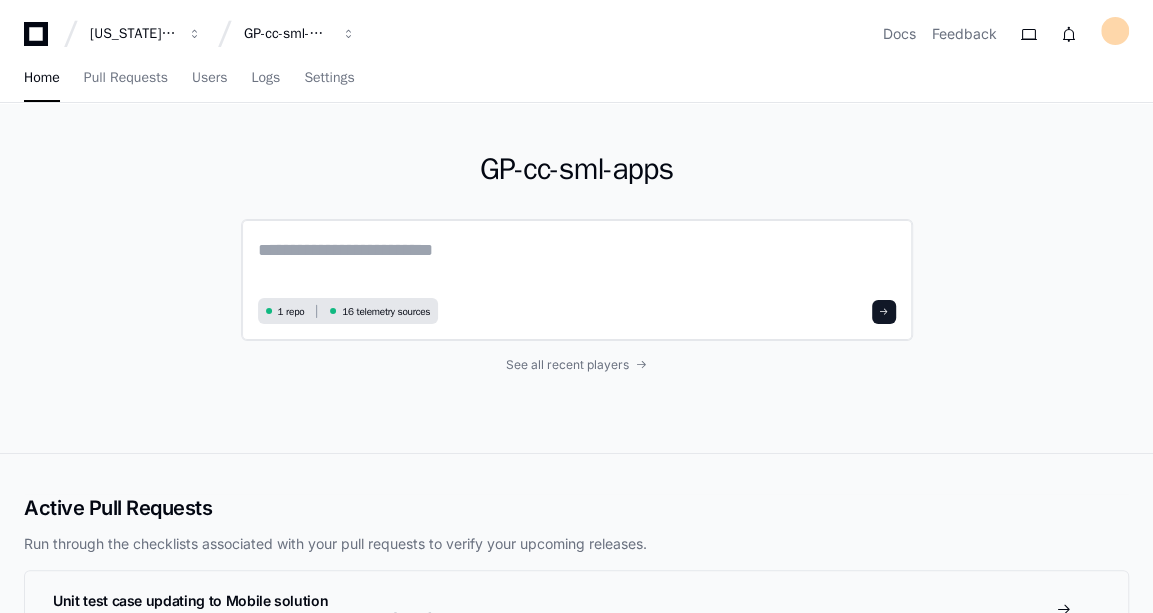 click 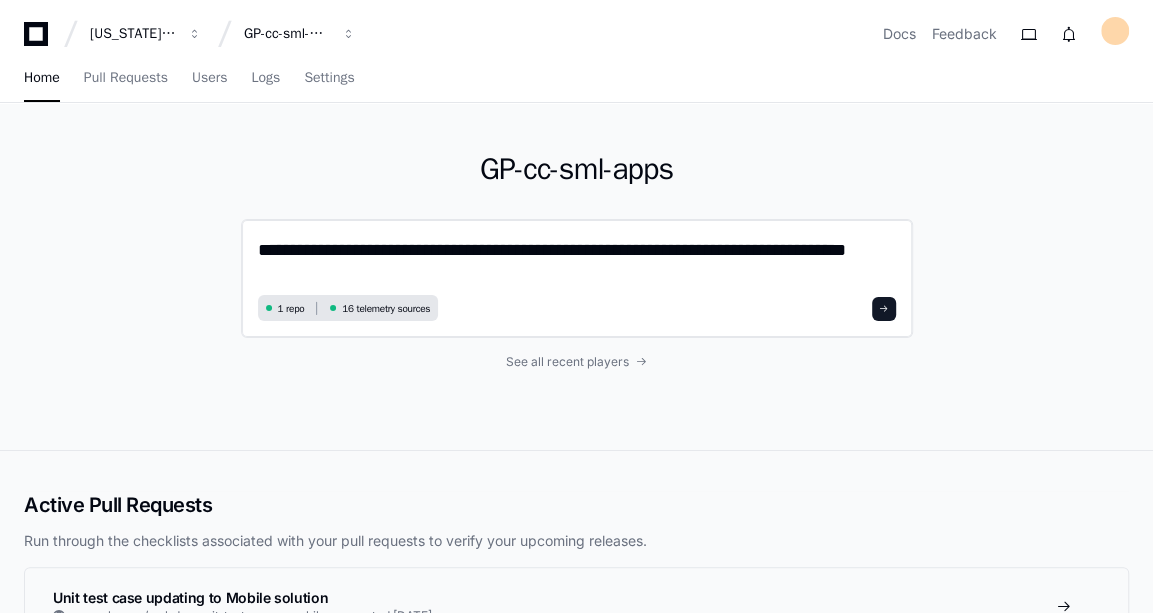 scroll, scrollTop: 0, scrollLeft: 0, axis: both 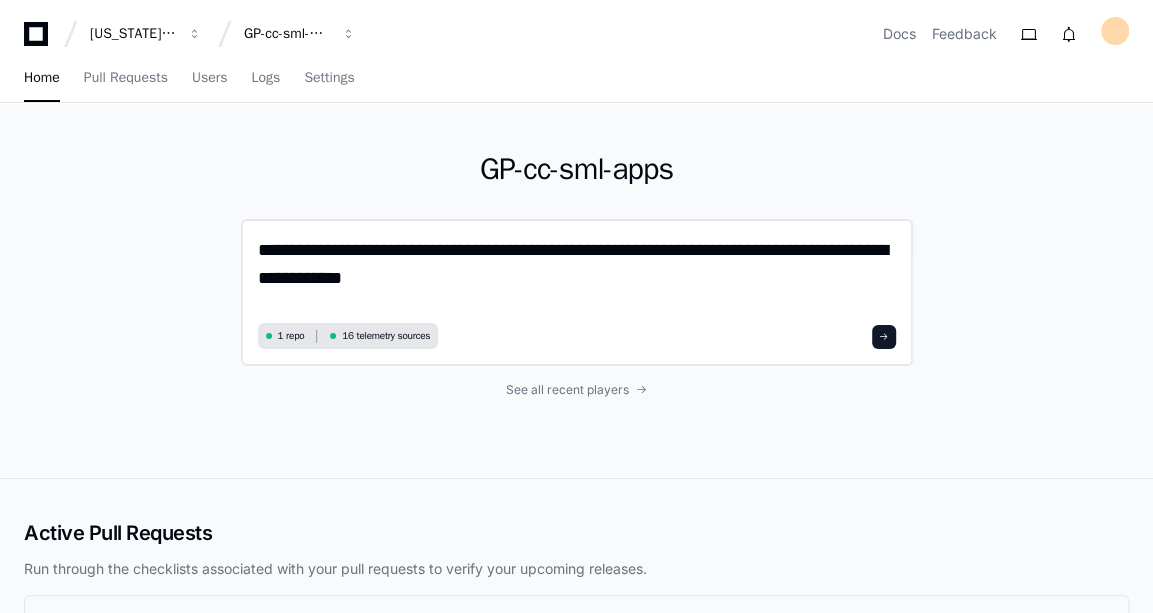 drag, startPoint x: 424, startPoint y: 287, endPoint x: 267, endPoint y: 250, distance: 161.30096 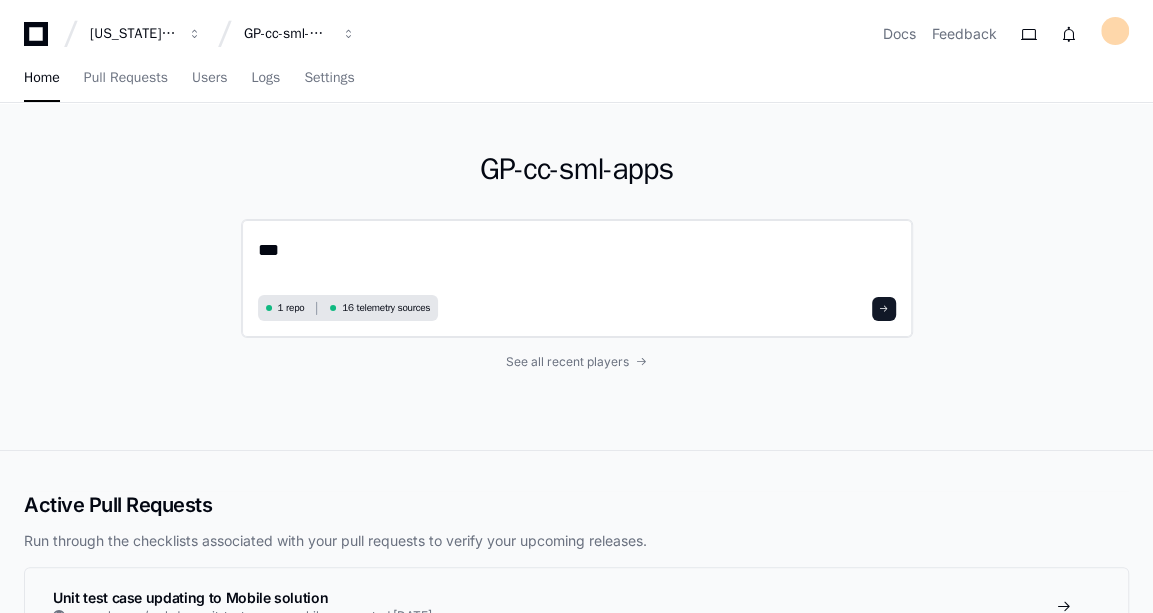 paste on "**********" 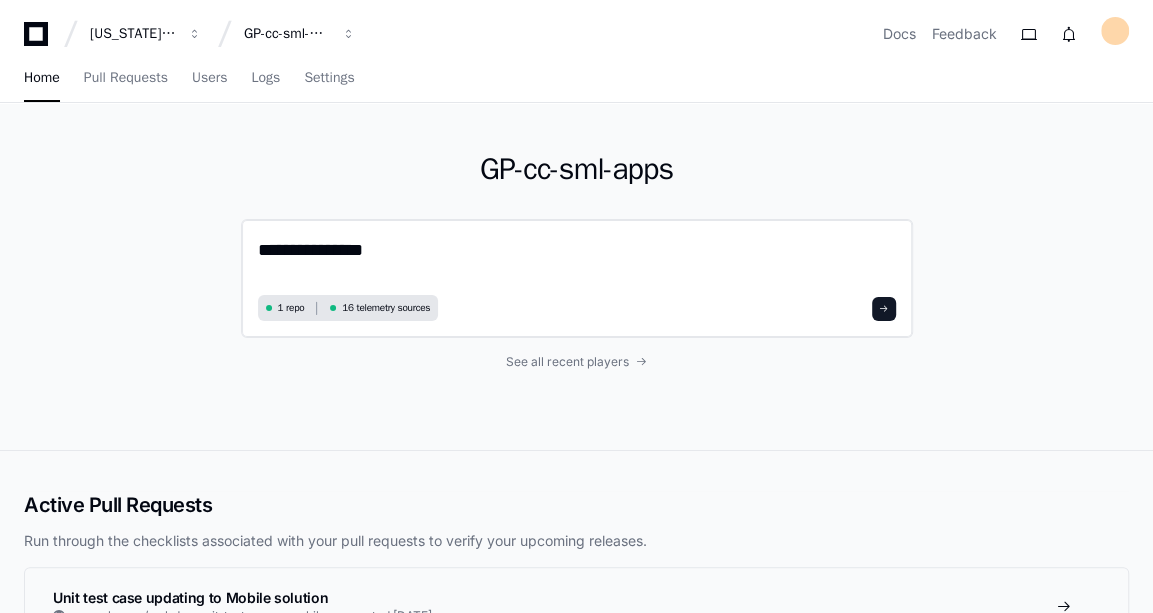 paste on "**********" 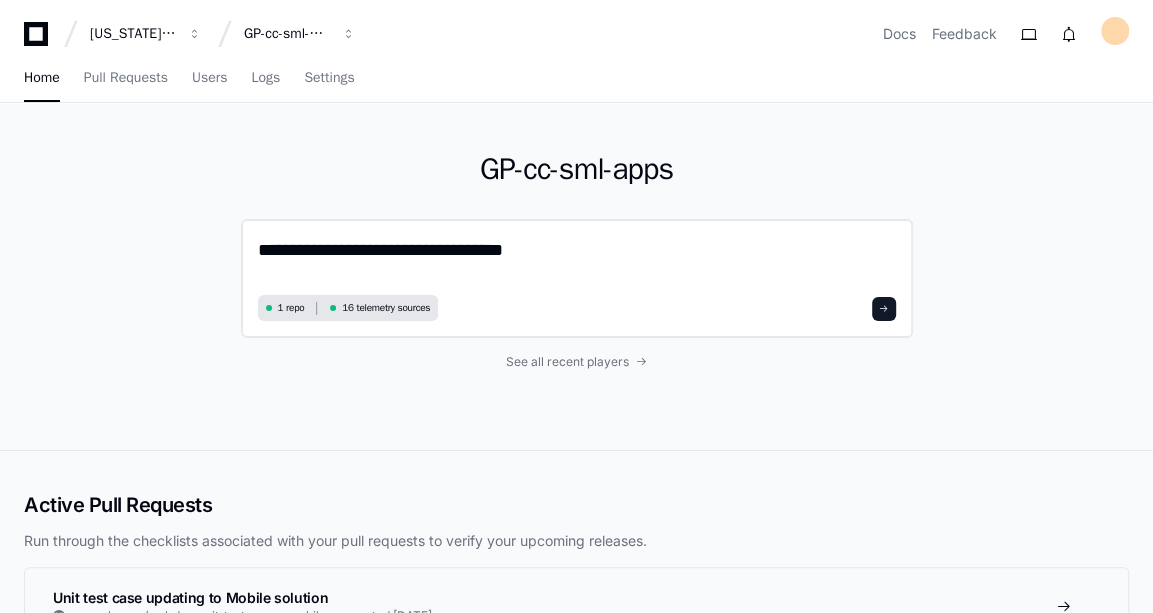 click on "**********" 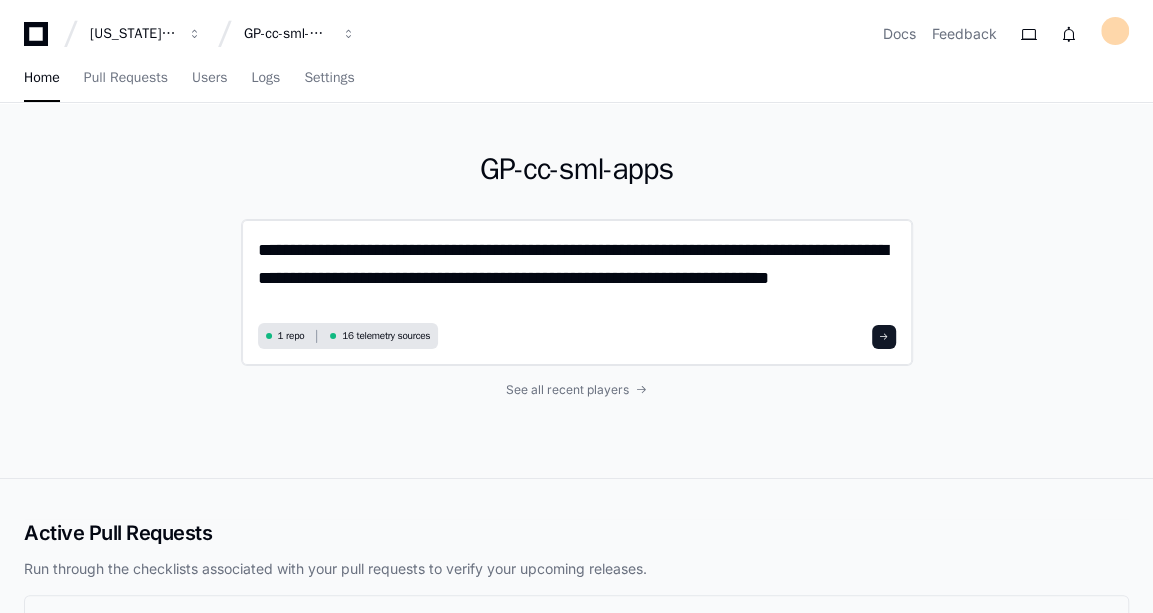 scroll, scrollTop: 0, scrollLeft: 0, axis: both 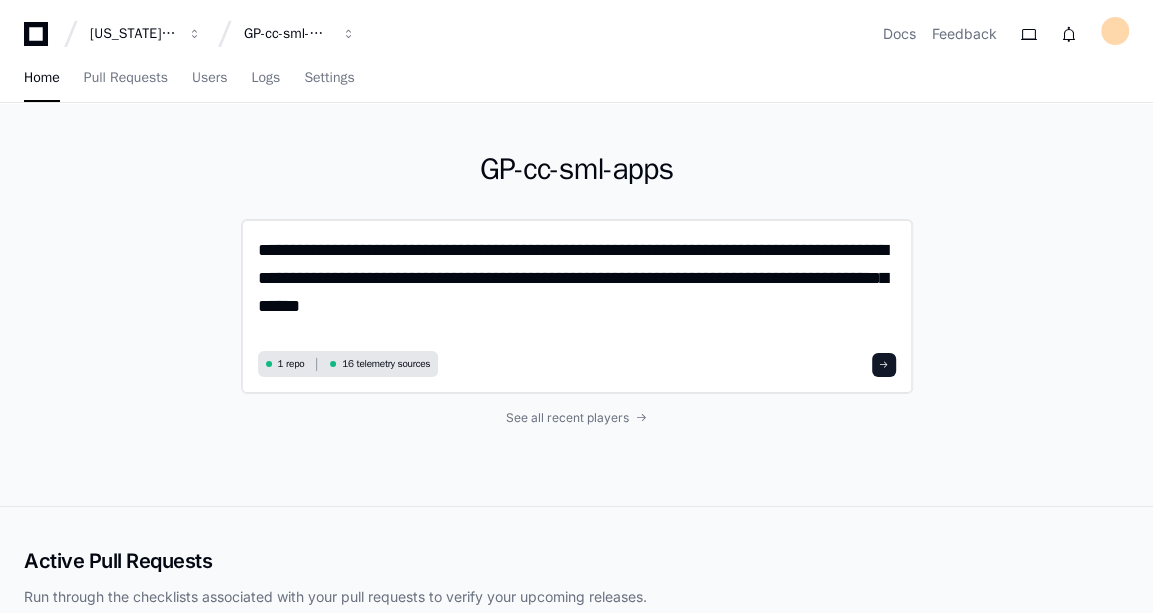 type on "**********" 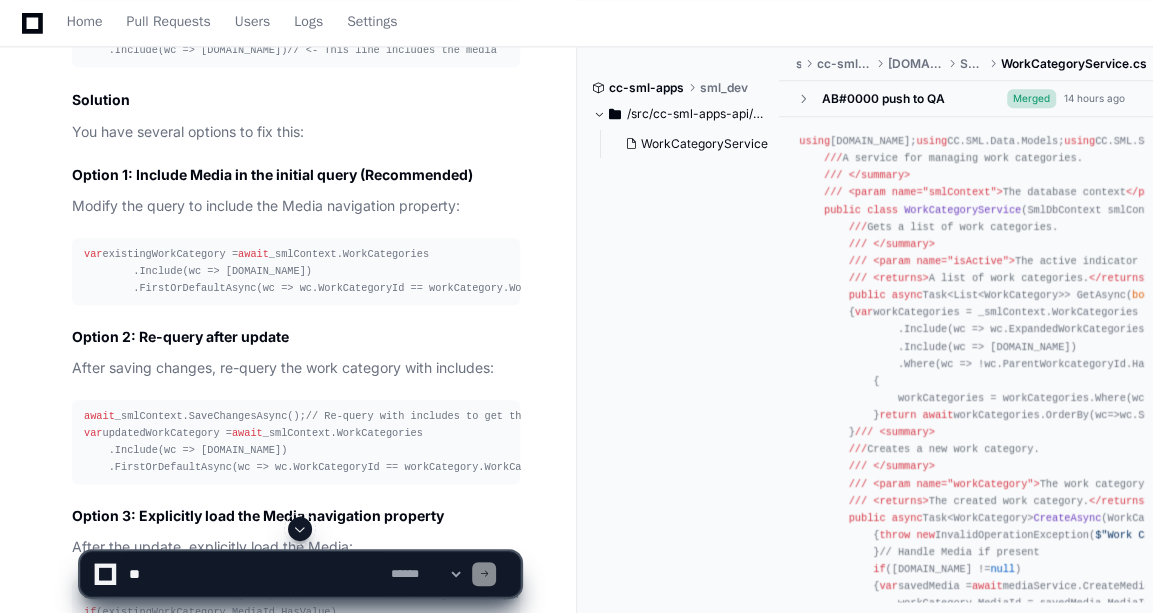 scroll, scrollTop: 1192, scrollLeft: 0, axis: vertical 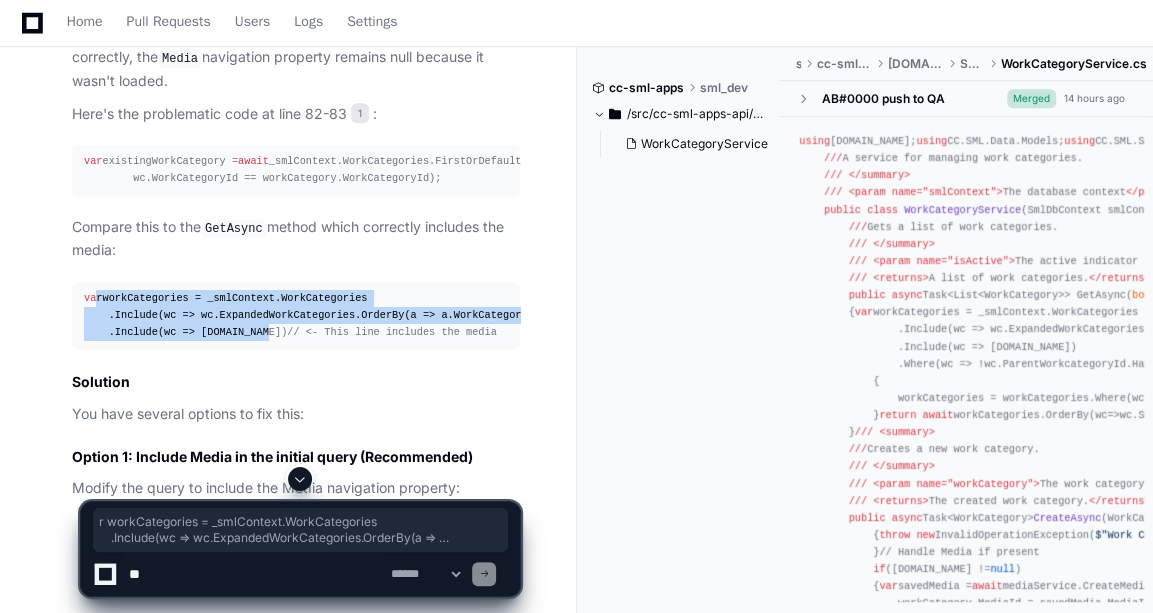 drag, startPoint x: 92, startPoint y: 316, endPoint x: 248, endPoint y: 338, distance: 157.54364 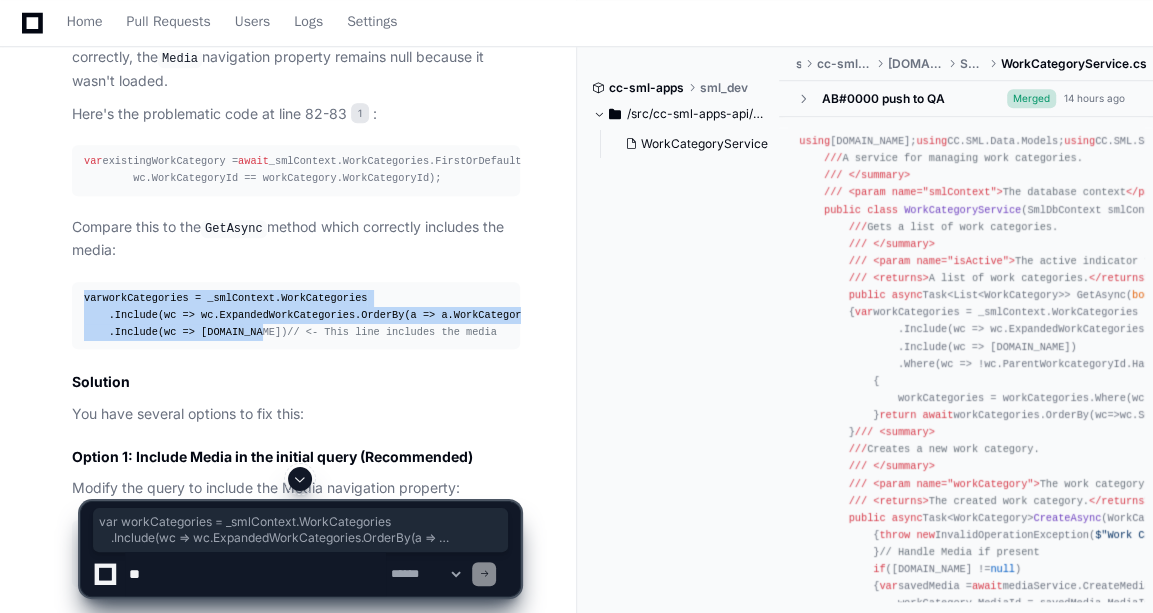 drag, startPoint x: 83, startPoint y: 309, endPoint x: 240, endPoint y: 343, distance: 160.63934 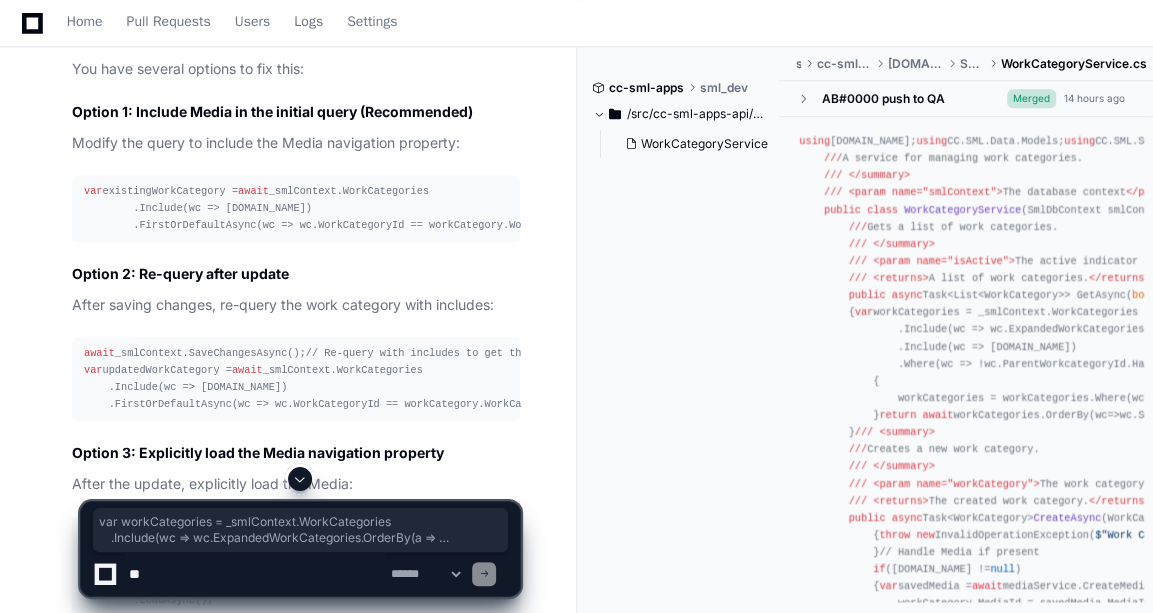 scroll, scrollTop: 1217, scrollLeft: 0, axis: vertical 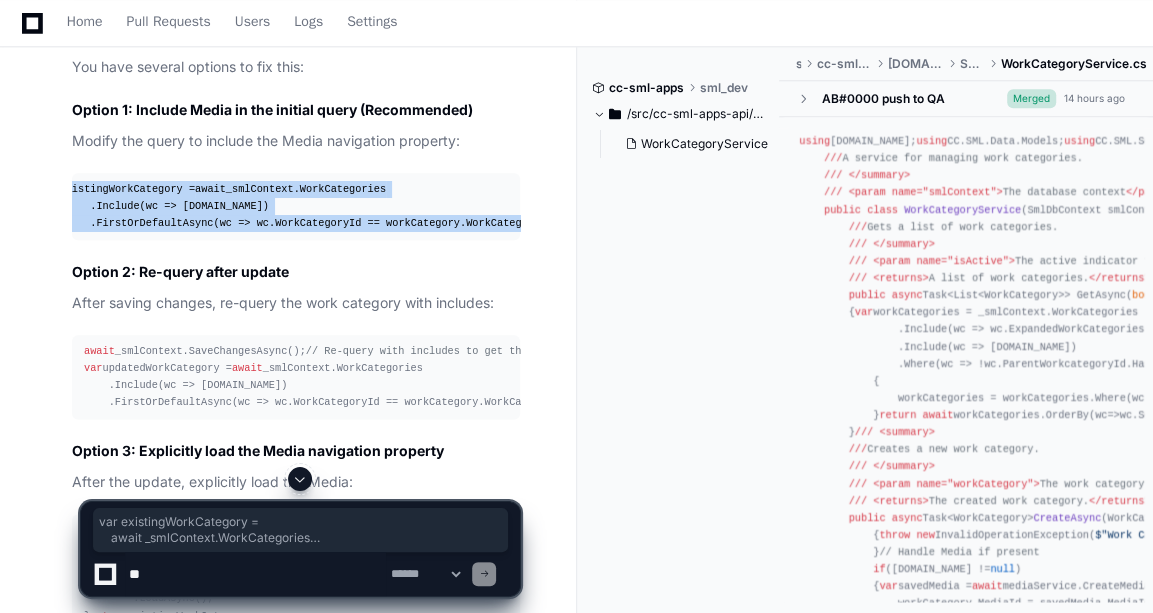 drag, startPoint x: 84, startPoint y: 199, endPoint x: 536, endPoint y: 247, distance: 454.54153 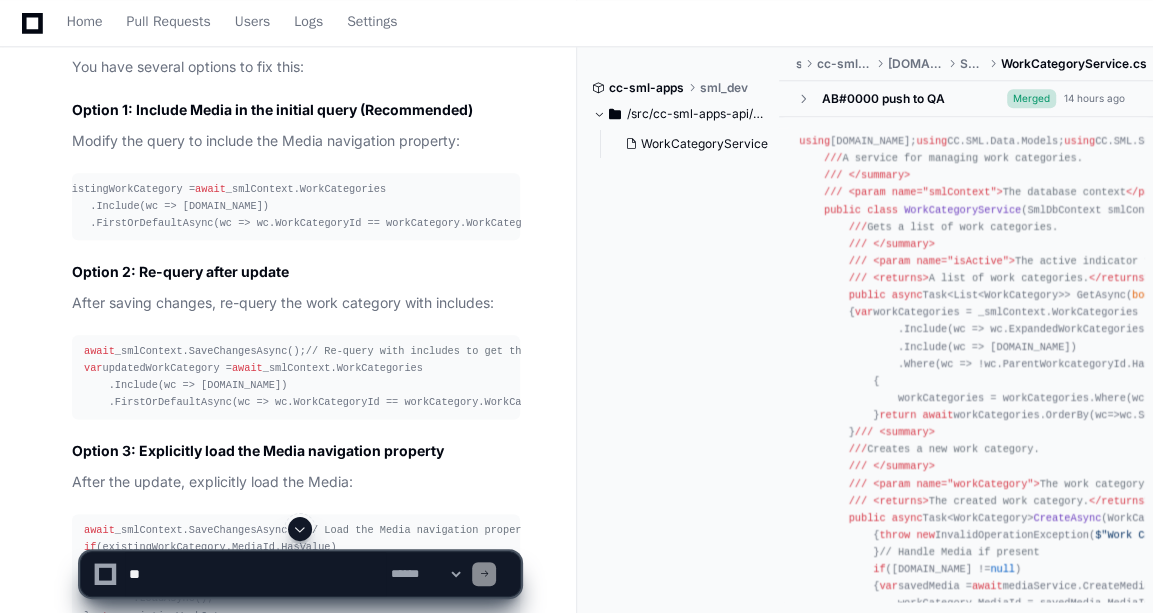 click on "[PERSON_NAME] a minute ago in WorkCategoryService.UpdateAsync when i edit a workcategory and return it i am not attaching the media and due to which even though it had a media but the response has null how do i fix
PlayerZero a minute ago Thinking Researching WorkCategoryService.UpdateAsync  The user is asking about an issue in the WorkCategoryService.UpdateAsync method where after updating a work category, the media is not being attached to the response even though it exists in the database. This means the response is returning null for media when it should include the media information.
Let me search for the WorkCategoryService.UpdateAsync method to understand the current implementation and identify the issue.  I'll help you identify and fix the issue with media not being attached in WorkCategoryService.UpdateAsync. Let me first examine the current implementation.
Grepping WorkCategoryService Grepping class WorkCategoryService Reading WorkCategoryService.cs 1 Media" 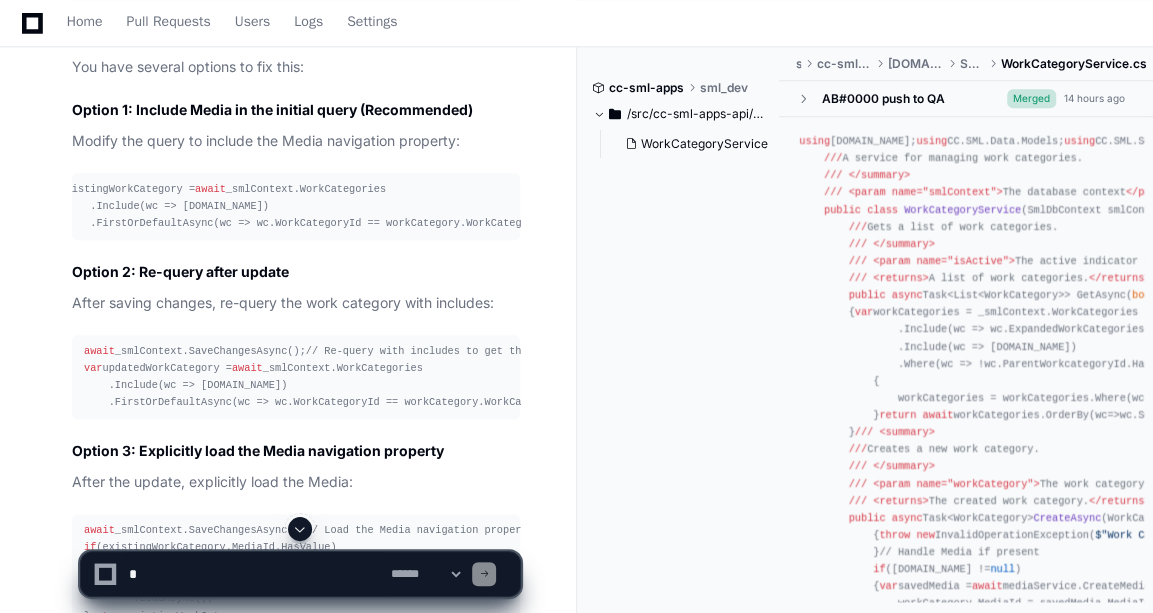 click 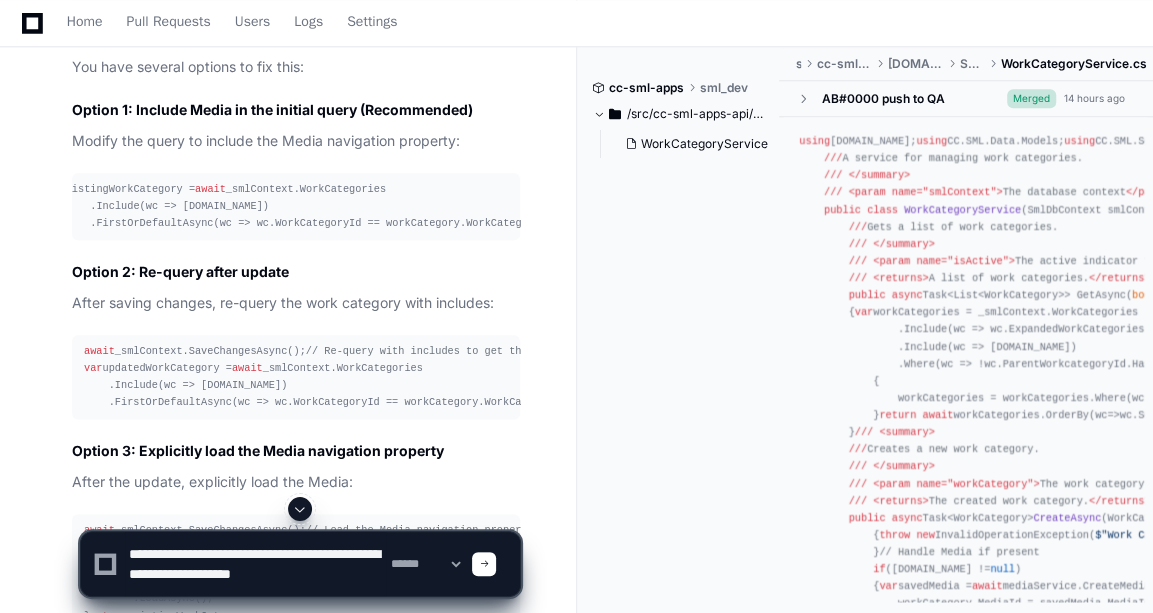 scroll, scrollTop: 6, scrollLeft: 0, axis: vertical 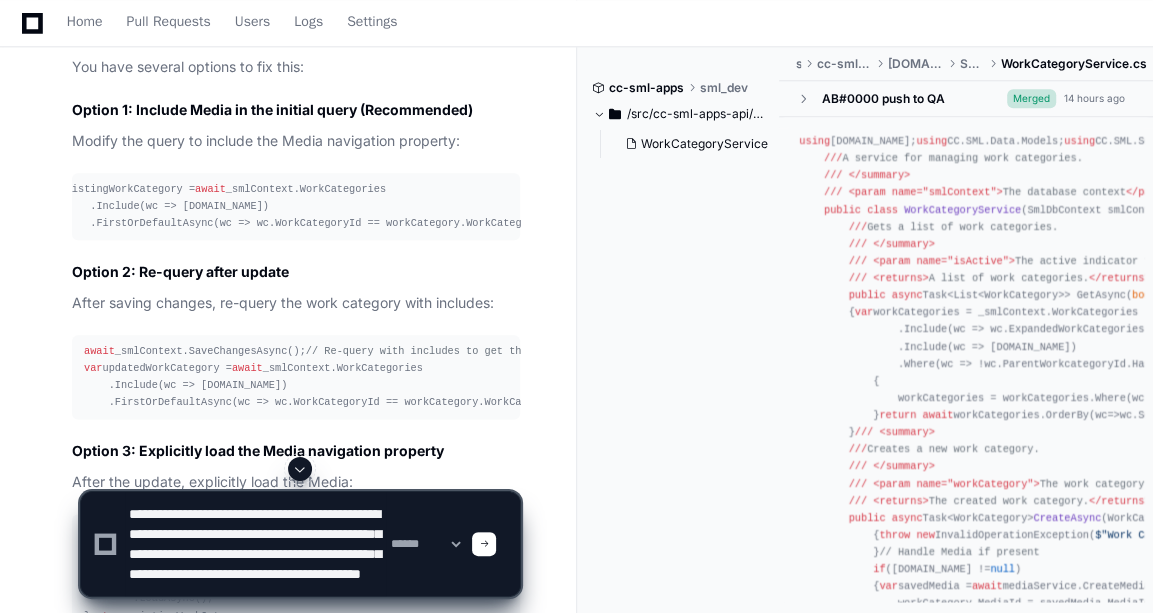 type on "**********" 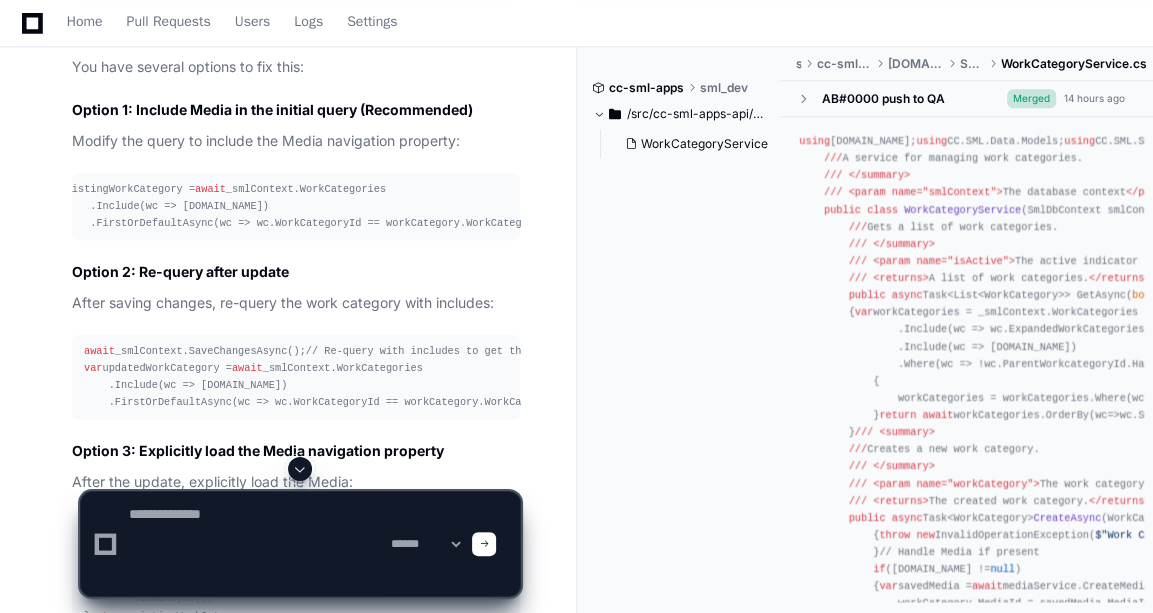 scroll, scrollTop: 0, scrollLeft: 0, axis: both 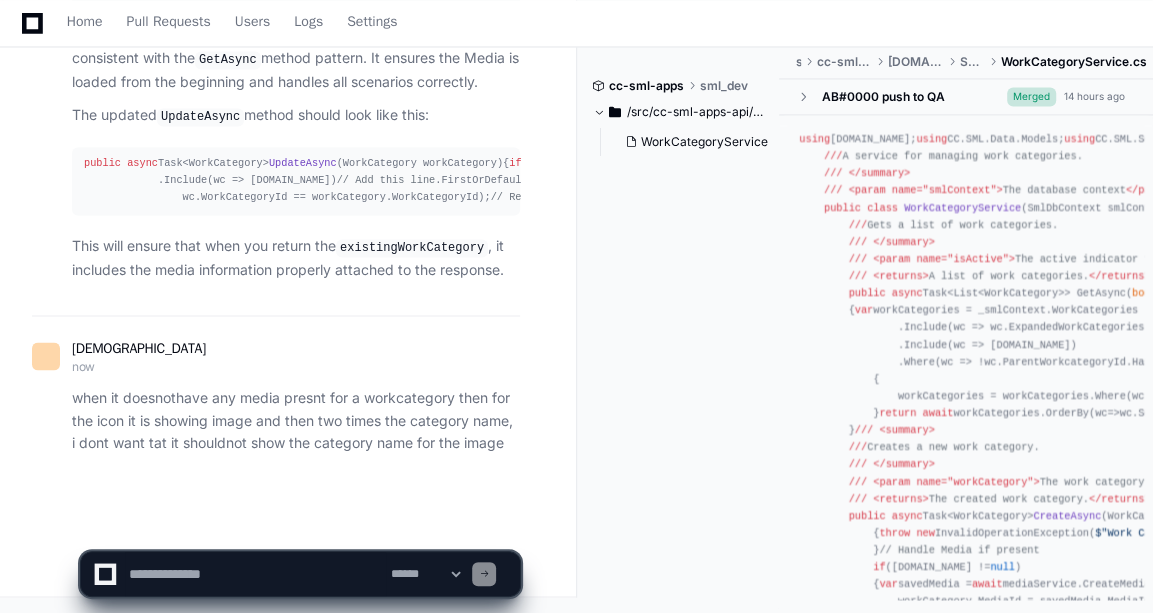 type 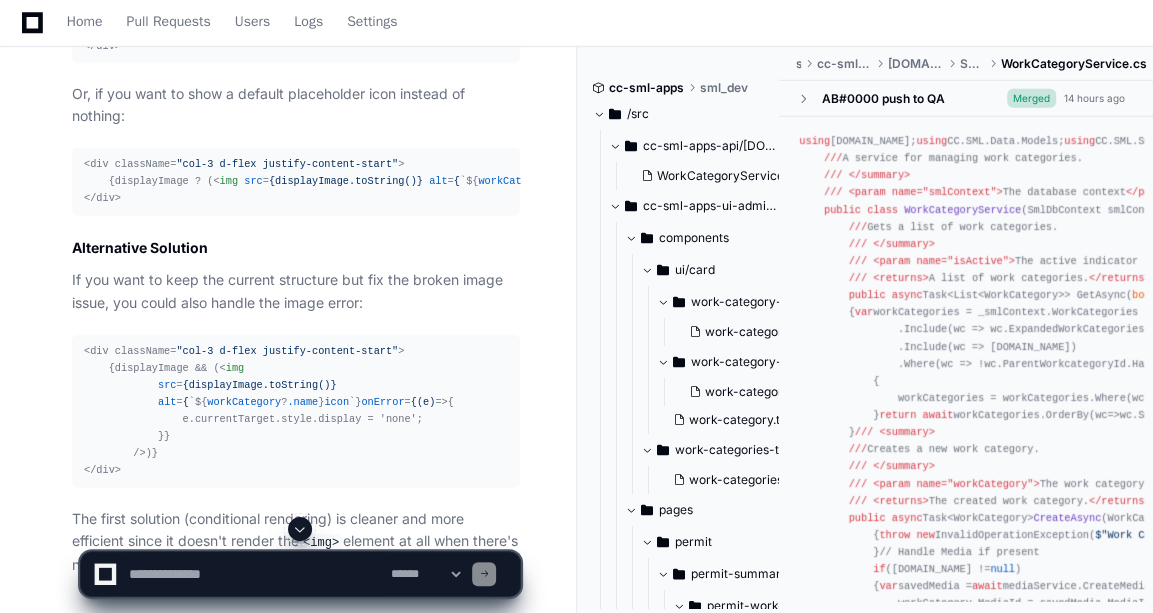 scroll, scrollTop: 3223, scrollLeft: 0, axis: vertical 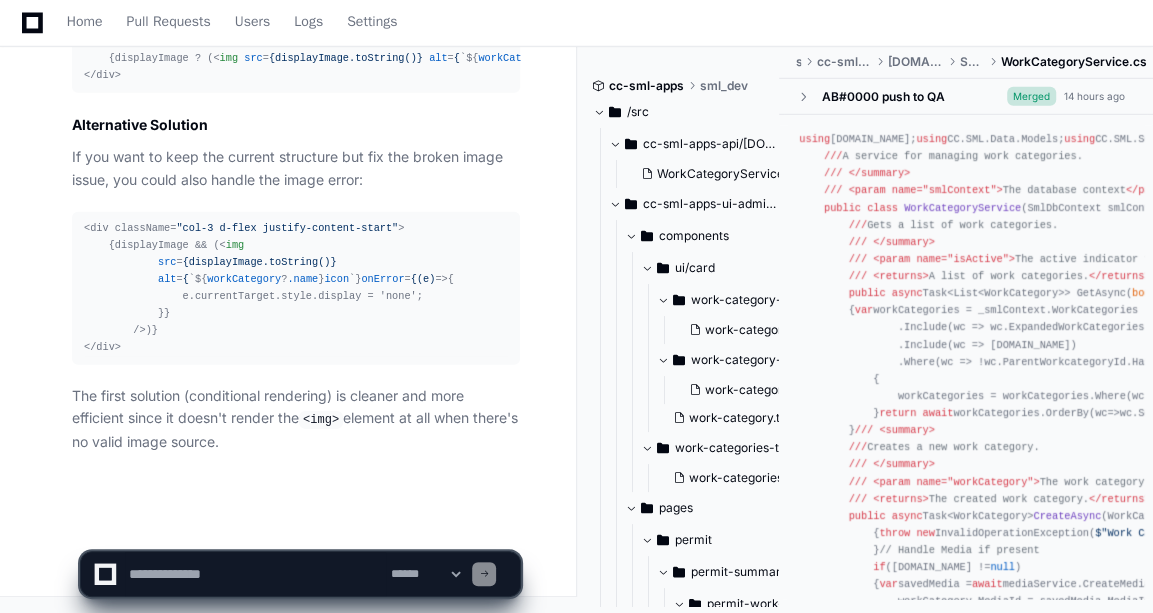 click on "<div className= "col-3 d-flex justify-content-start" >
{displayImage && (
< img
src = {displayImage.toString()}
alt = { `${ workCategory ? .name }  icon `}
onError = {(e)  =>  {
e.currentTarget.style.display = 'none';
}}
/>
)}
</div>" 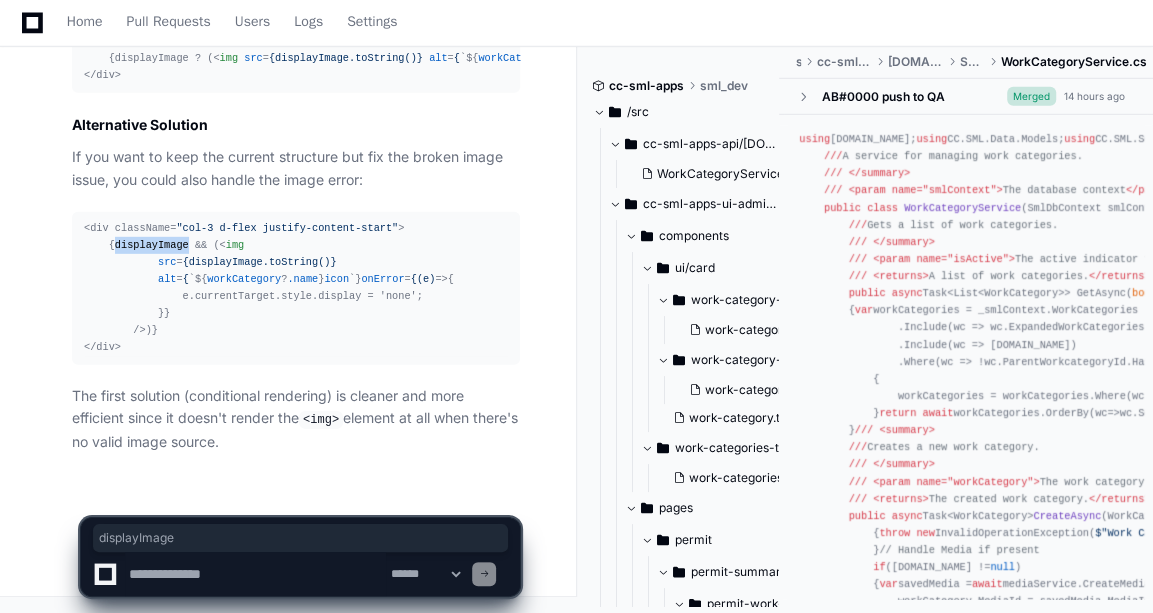 click on "<div className= "col-3 d-flex justify-content-start" >
{displayImage && (
< img
src = {displayImage.toString()}
alt = { `${ workCategory ? .name }  icon `}
onError = {(e)  =>  {
e.currentTarget.style.display = 'none';
}}
/>
)}
</div>" 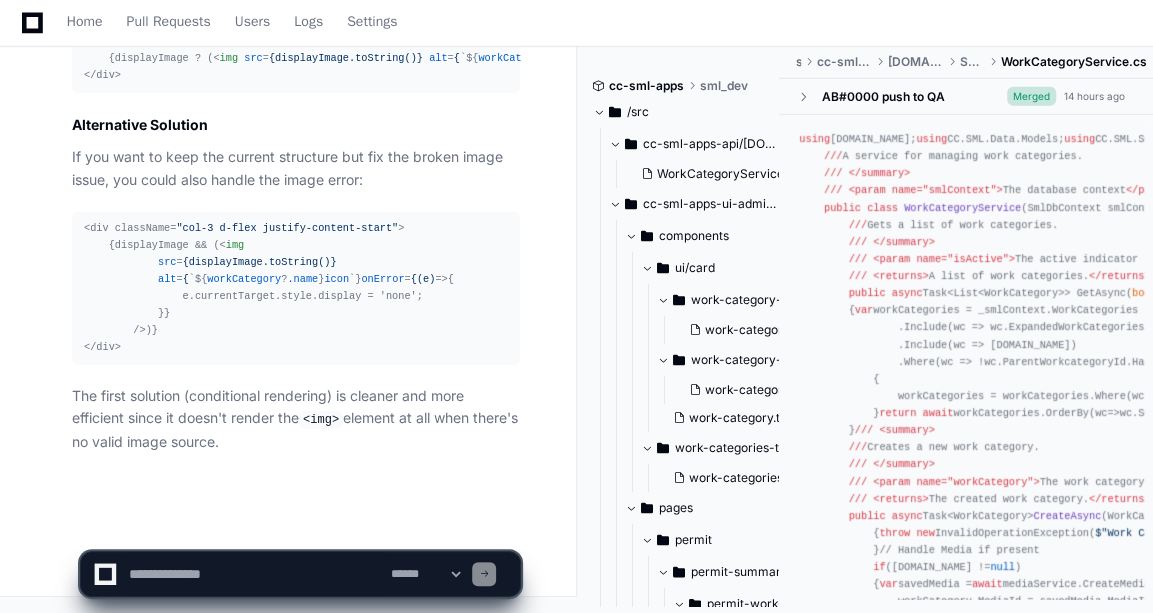 click on "<div className= "col-3 d-flex justify-content-start" >
{displayImage && (
< img
src = {displayImage.toString()}
alt = { `${ workCategory ? .name }  icon `}
onError = {(e)  =>  {
e.currentTarget.style.display = 'none';
}}
/>
)}
</div>" 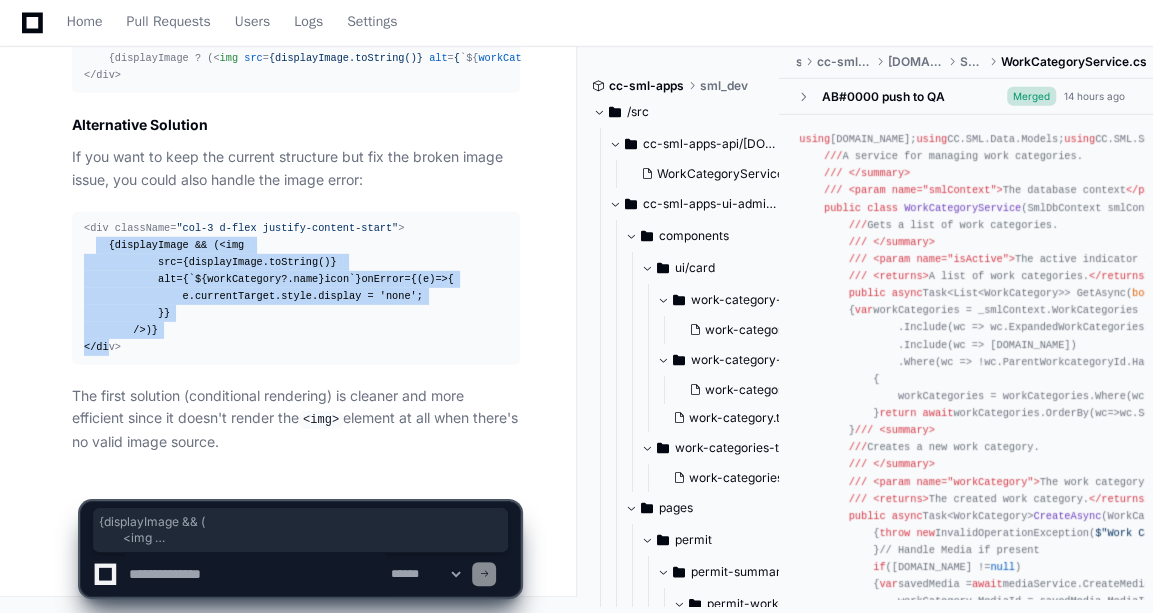 drag, startPoint x: 96, startPoint y: 195, endPoint x: 135, endPoint y: 328, distance: 138.60014 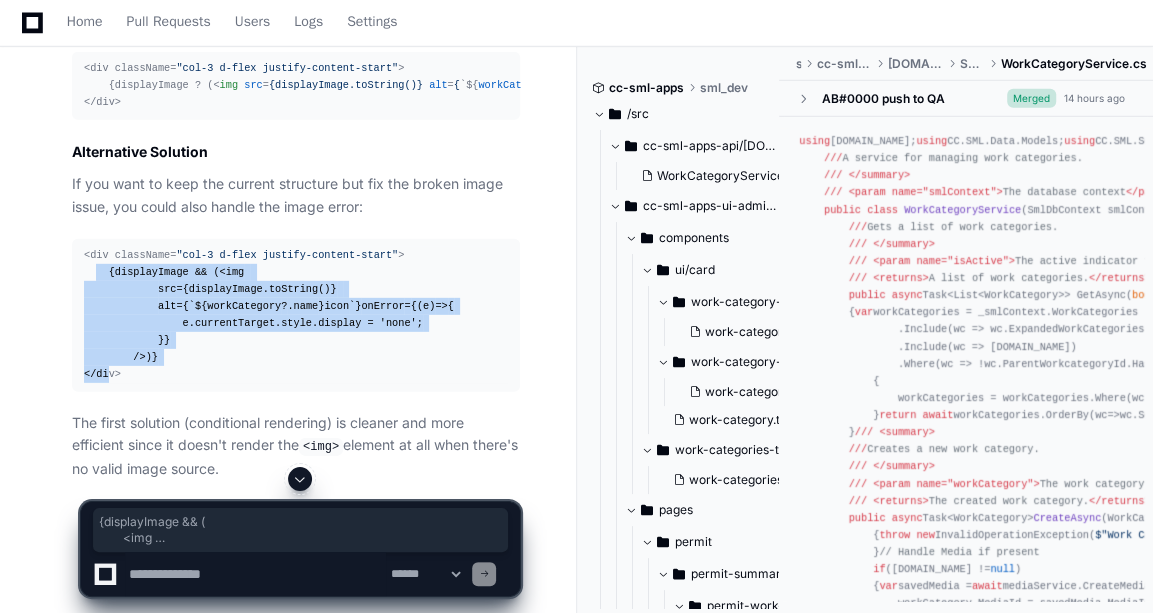 scroll, scrollTop: 3270, scrollLeft: 0, axis: vertical 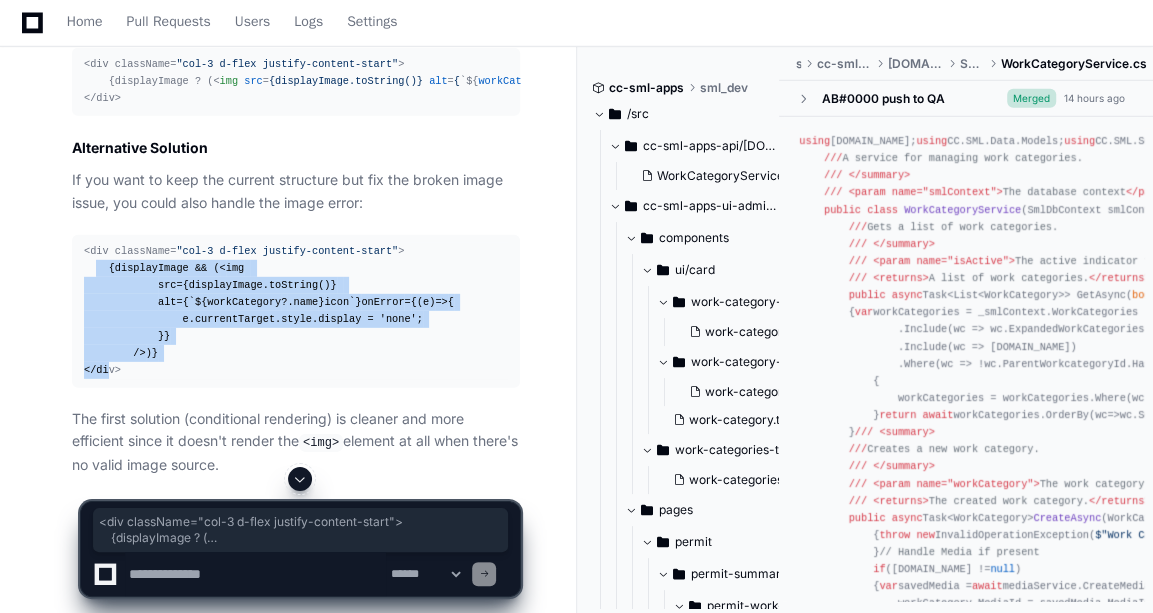 drag, startPoint x: 126, startPoint y: 334, endPoint x: 62, endPoint y: 241, distance: 112.89375 